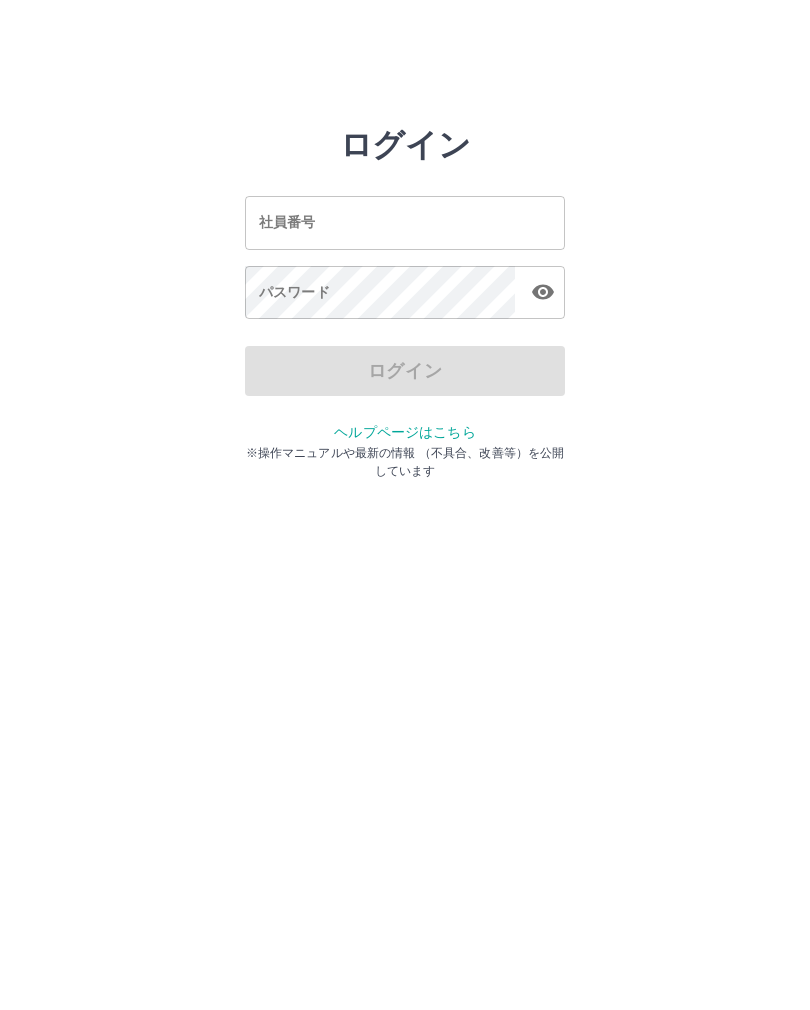scroll, scrollTop: 0, scrollLeft: 0, axis: both 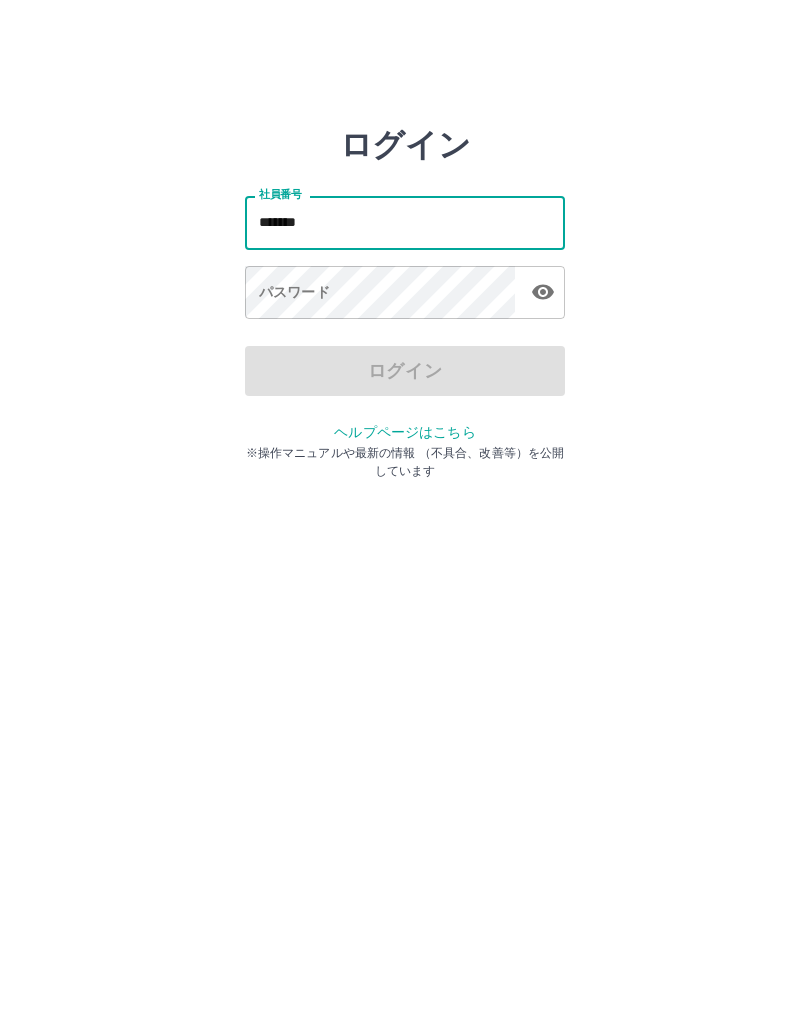 type on "*******" 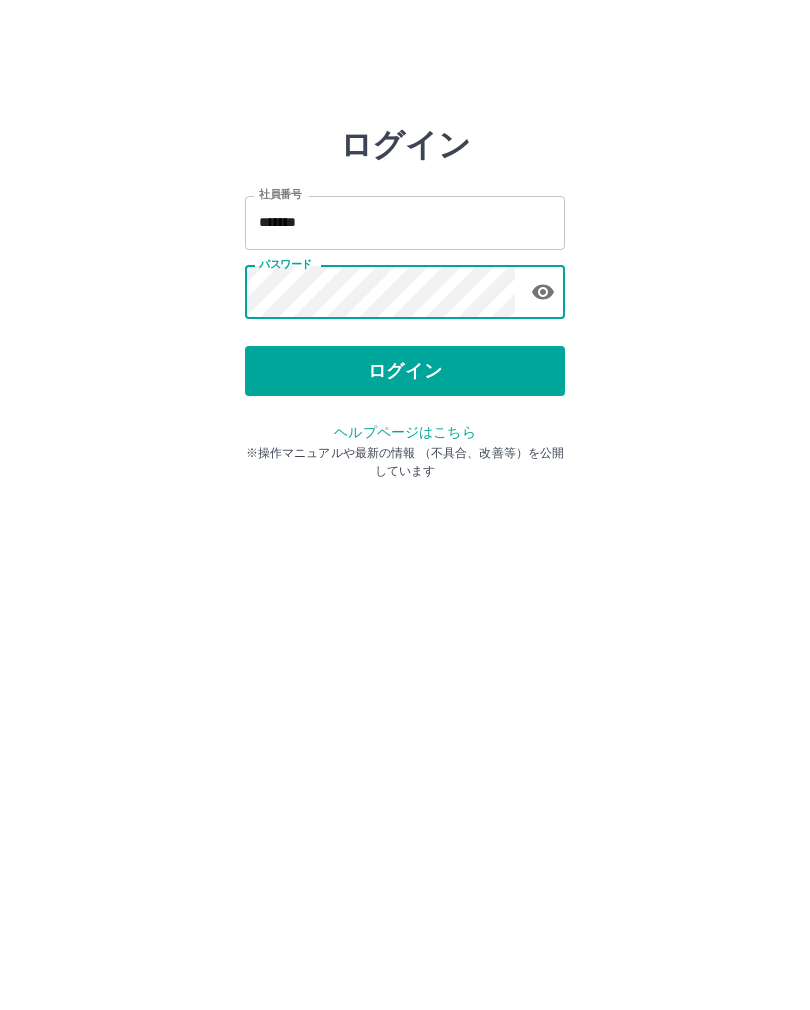 click on "ログイン" at bounding box center (405, 371) 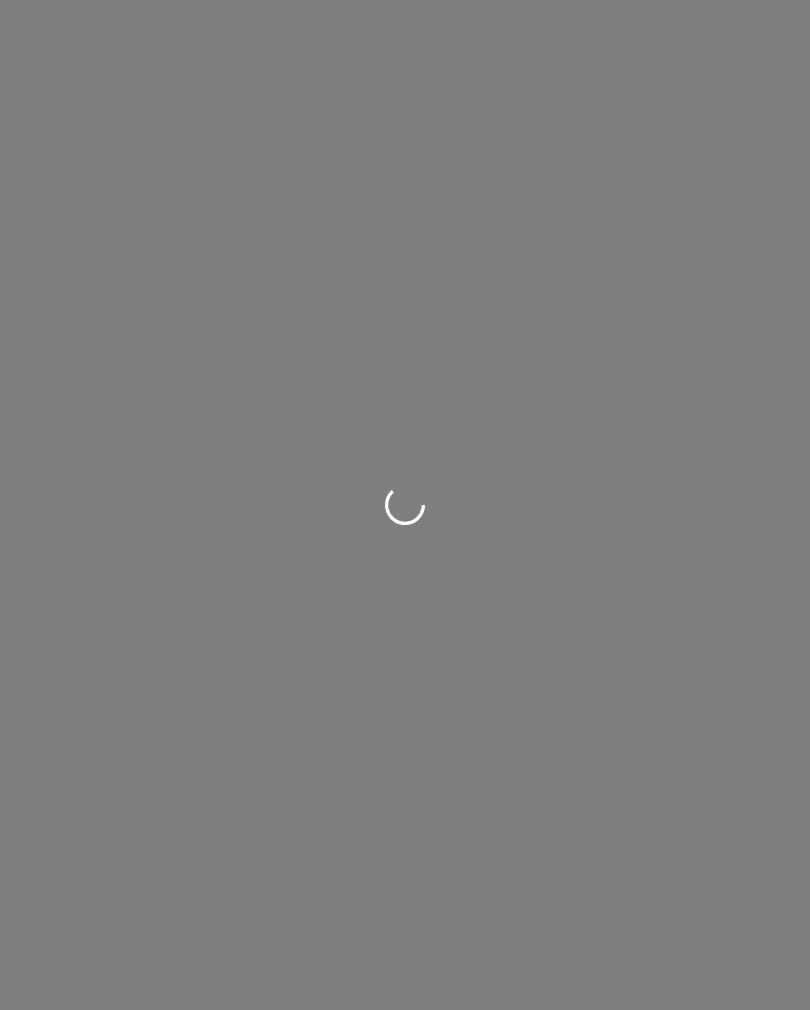 scroll, scrollTop: 0, scrollLeft: 0, axis: both 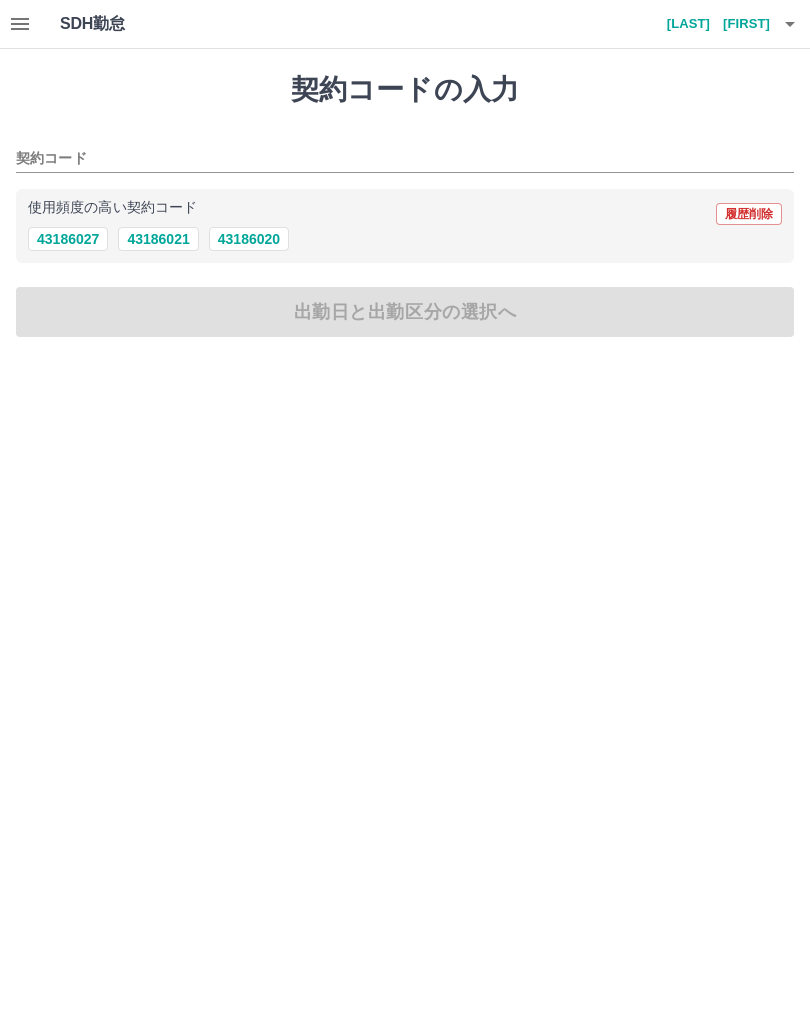 click on "43186021" at bounding box center [158, 239] 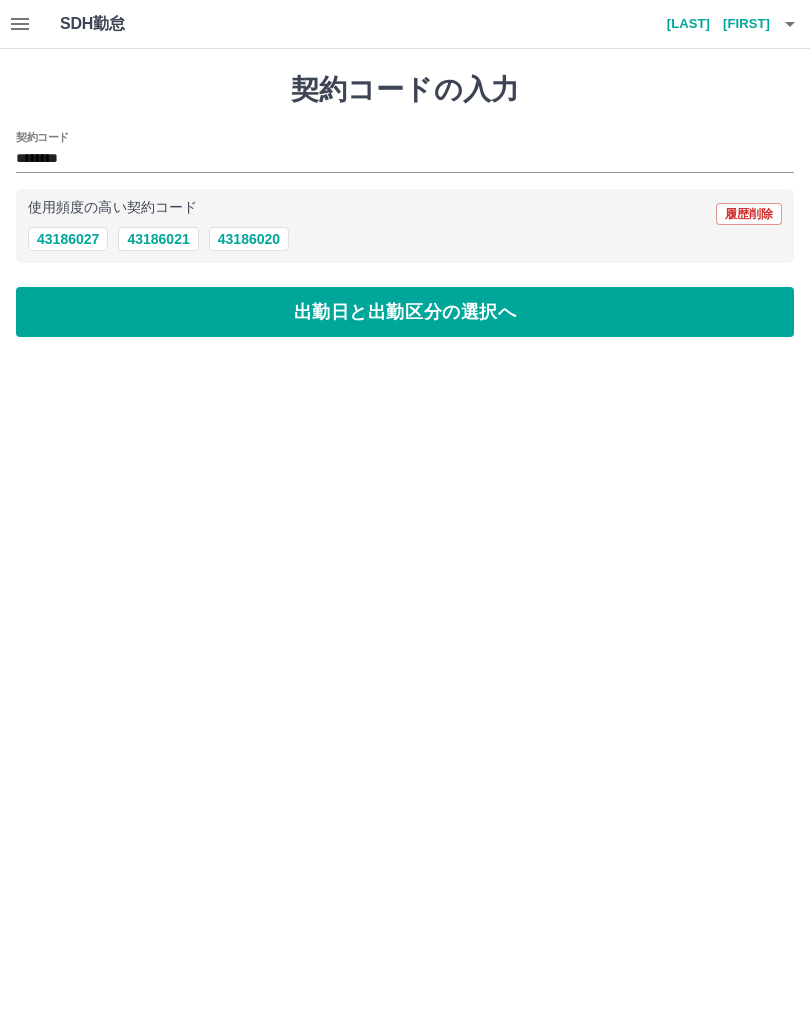 click on "出勤日と出勤区分の選択へ" at bounding box center [405, 312] 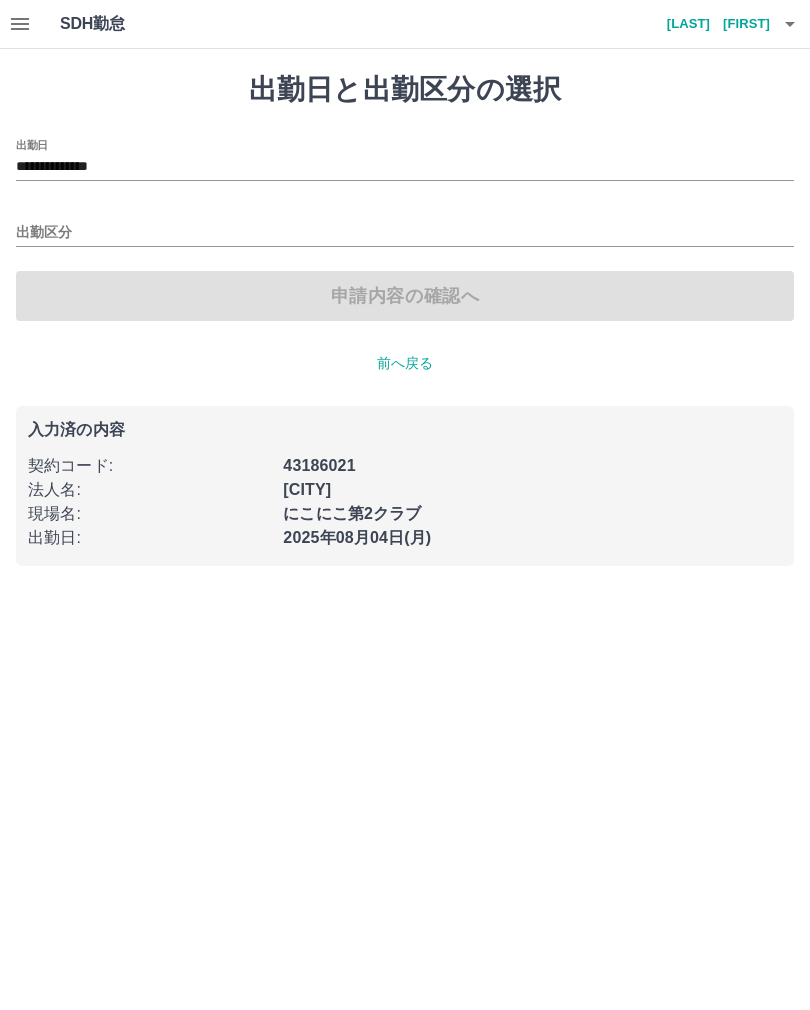 click on "出勤区分" at bounding box center (405, 226) 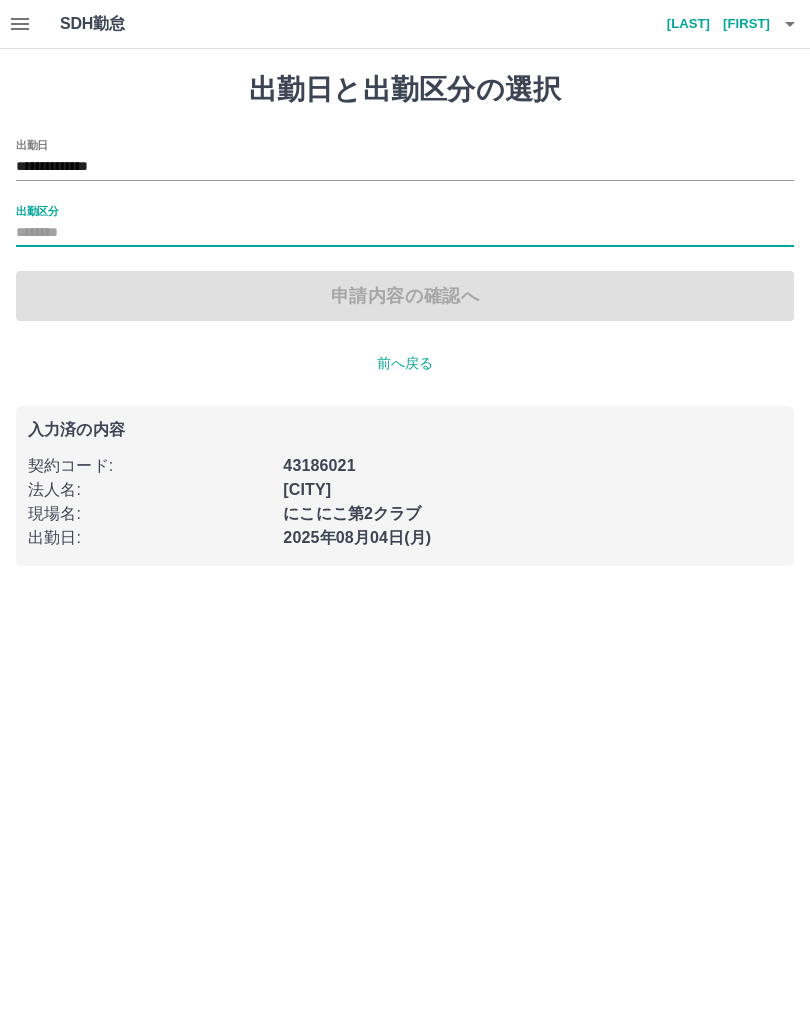 click on "出勤区分" at bounding box center [405, 233] 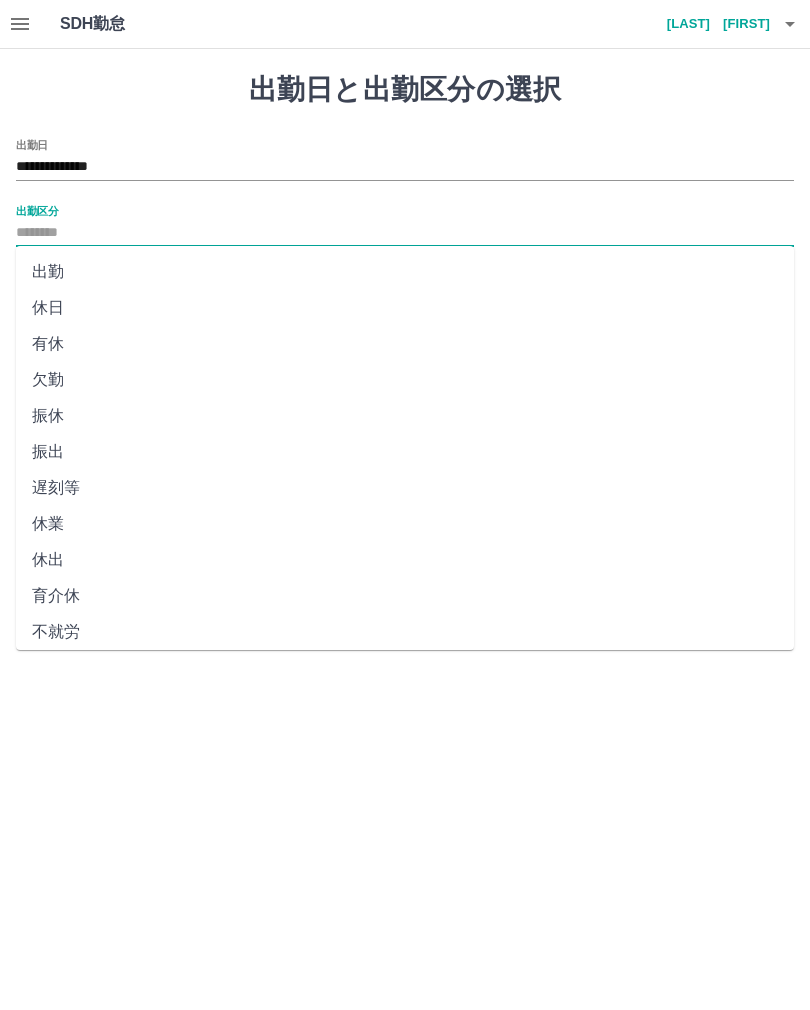 click on "出勤" at bounding box center (405, 272) 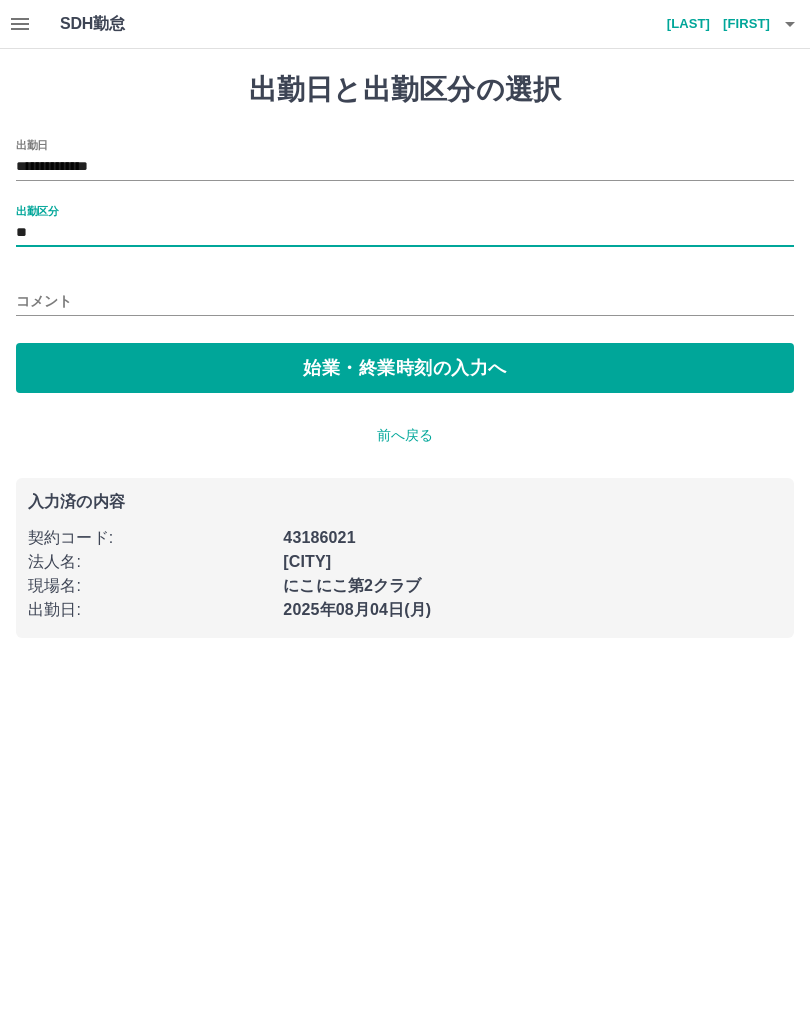 click on "始業・終業時刻の入力へ" at bounding box center (405, 368) 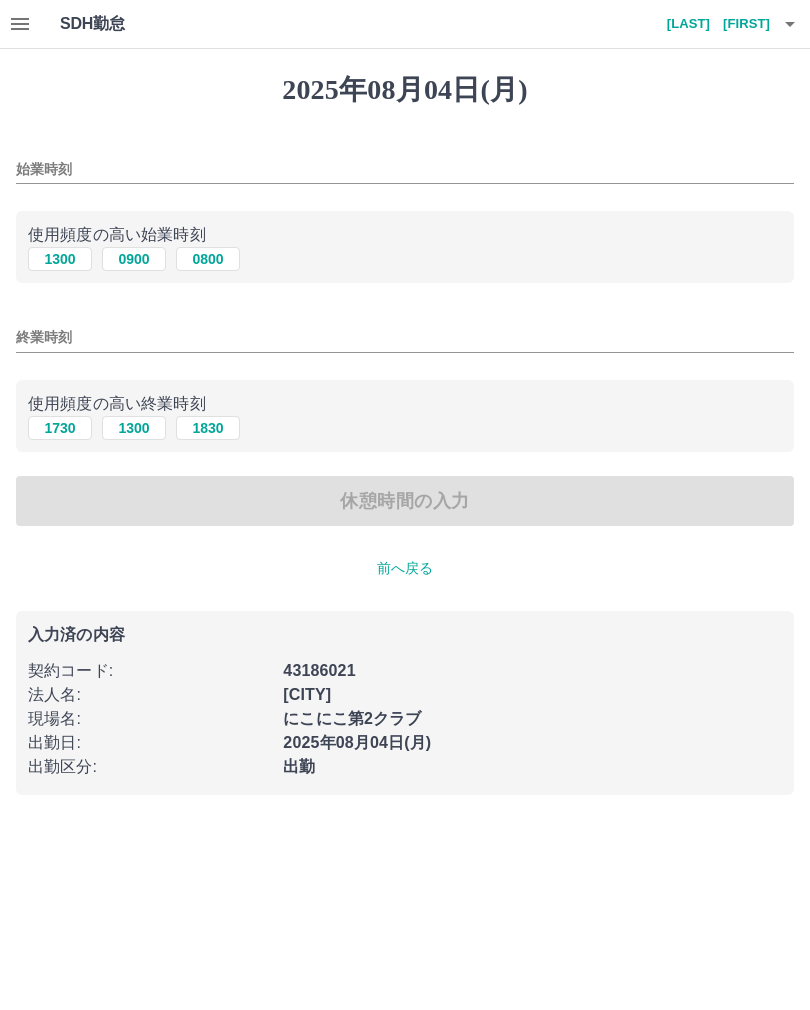 click on "1300" at bounding box center [60, 259] 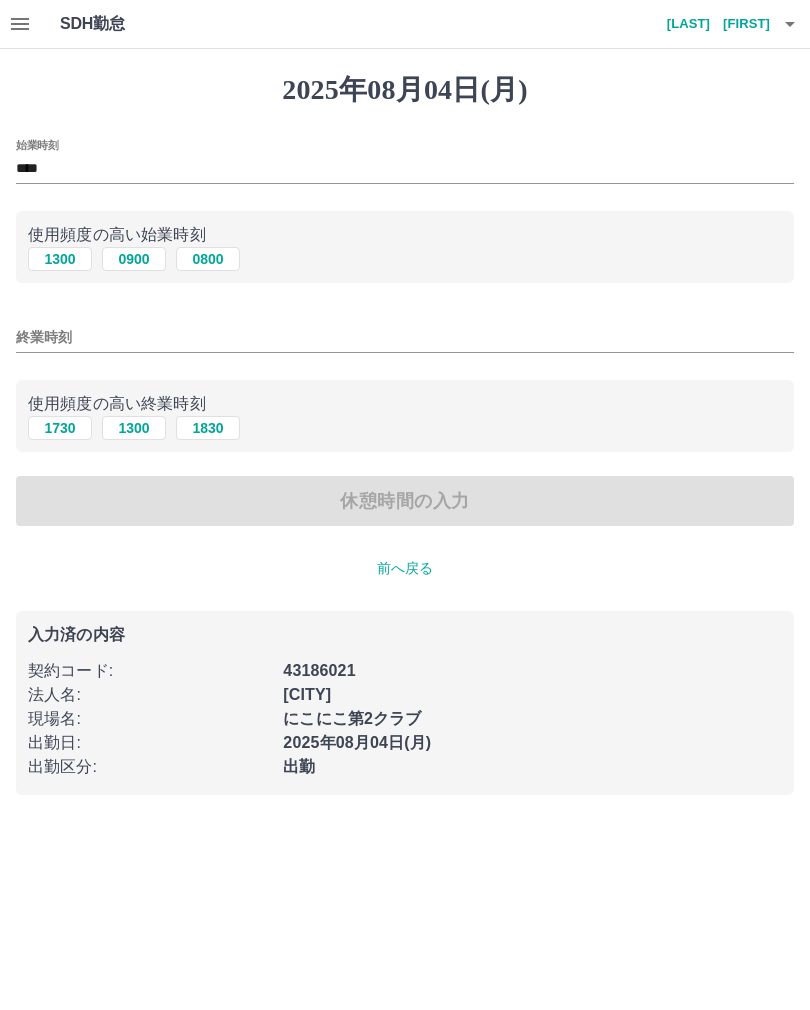 click on "1830" at bounding box center [208, 428] 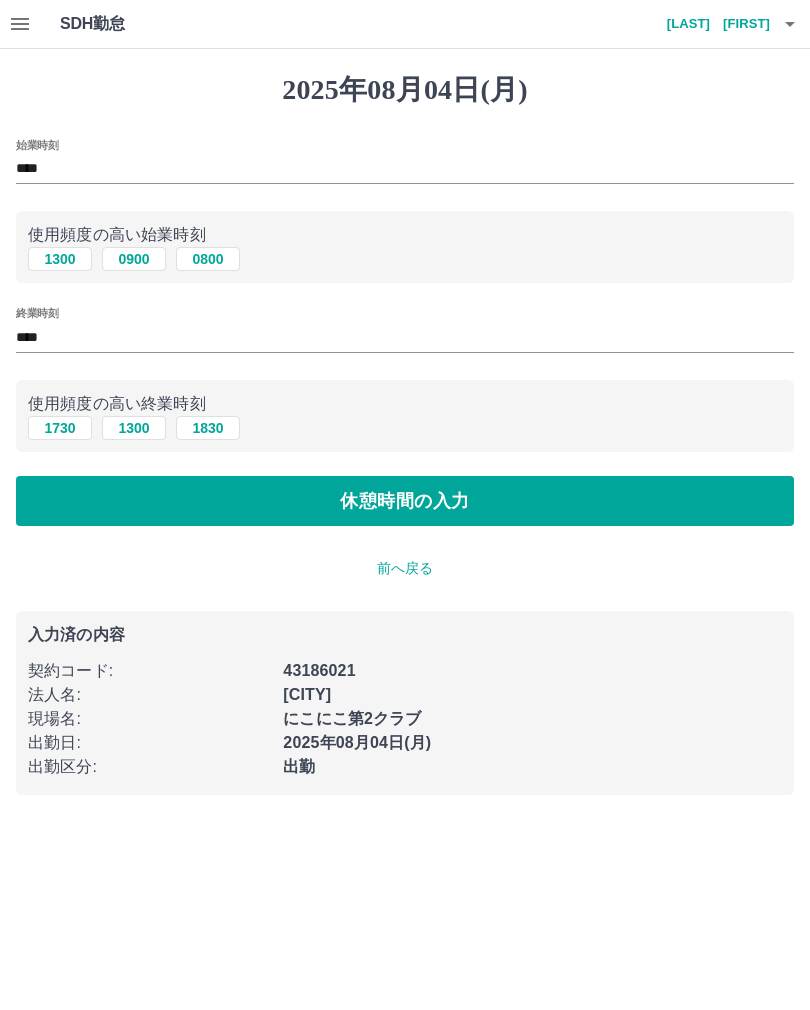 click on "休憩時間の入力" at bounding box center [405, 501] 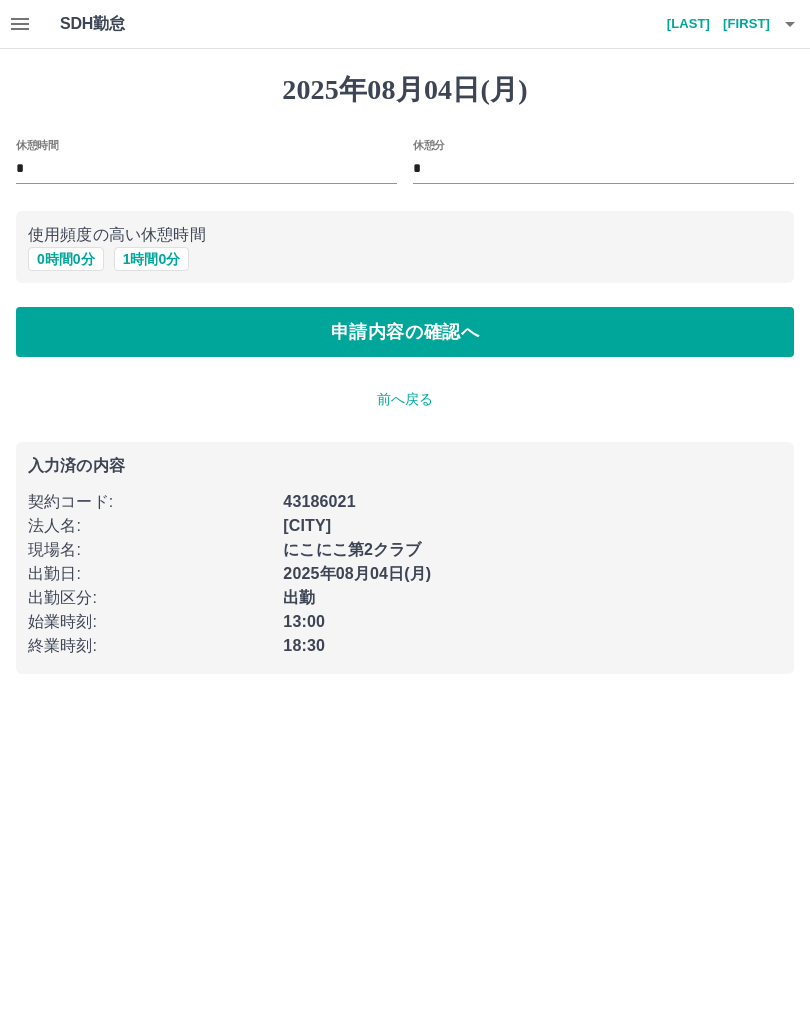 click on "申請内容の確認へ" at bounding box center (405, 332) 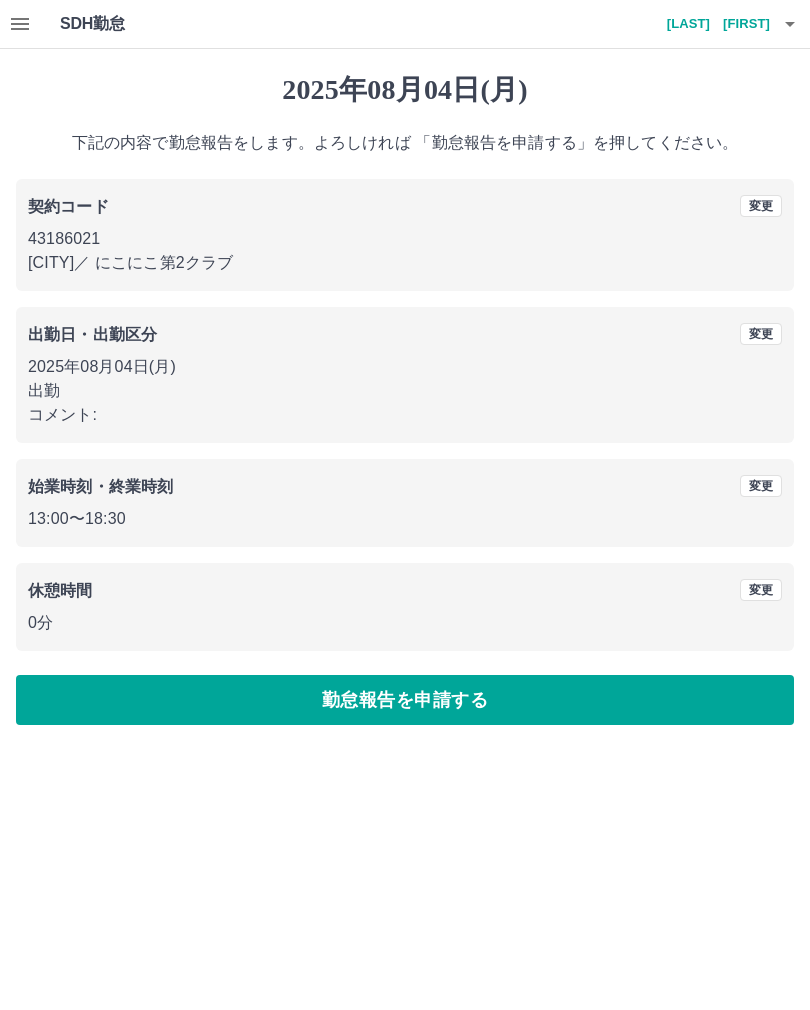 click on "勤怠報告を申請する" at bounding box center (405, 700) 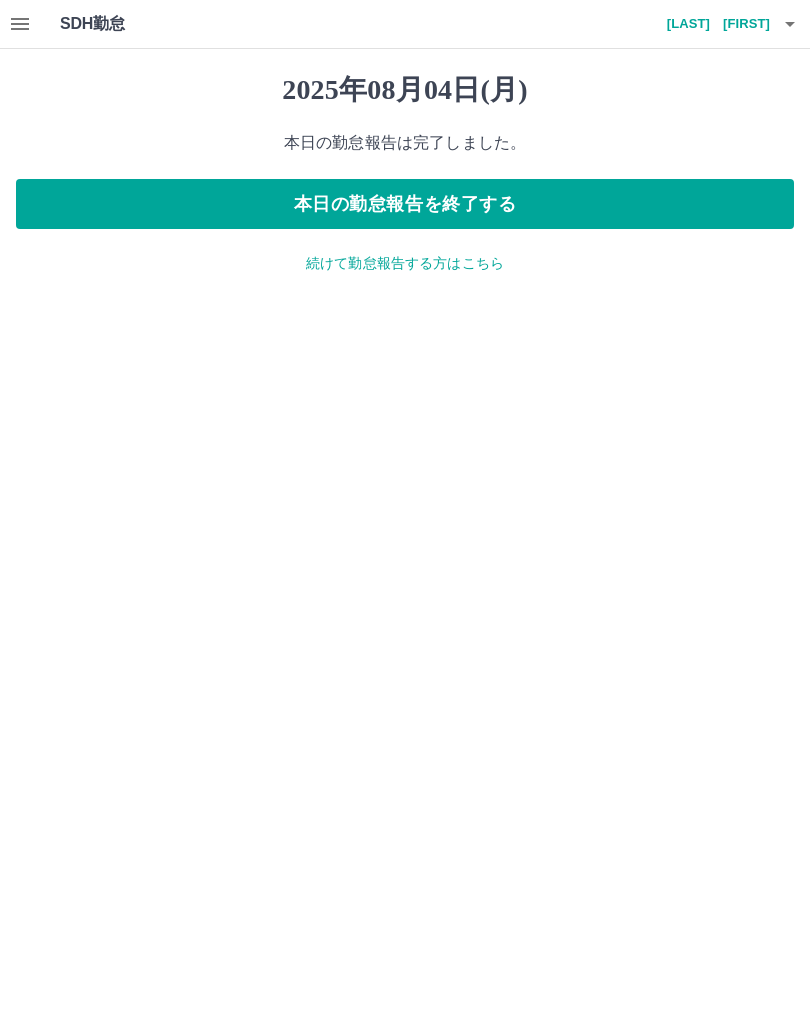 click on "本日の勤怠報告を終了する" at bounding box center (405, 204) 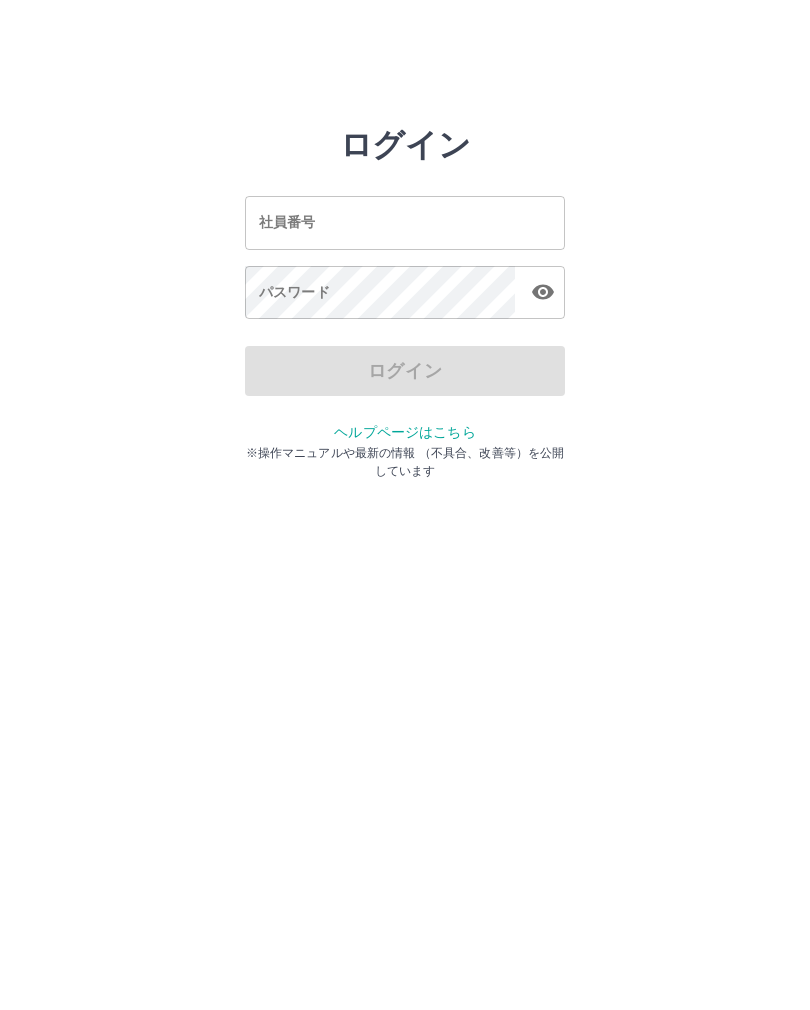 scroll, scrollTop: 0, scrollLeft: 0, axis: both 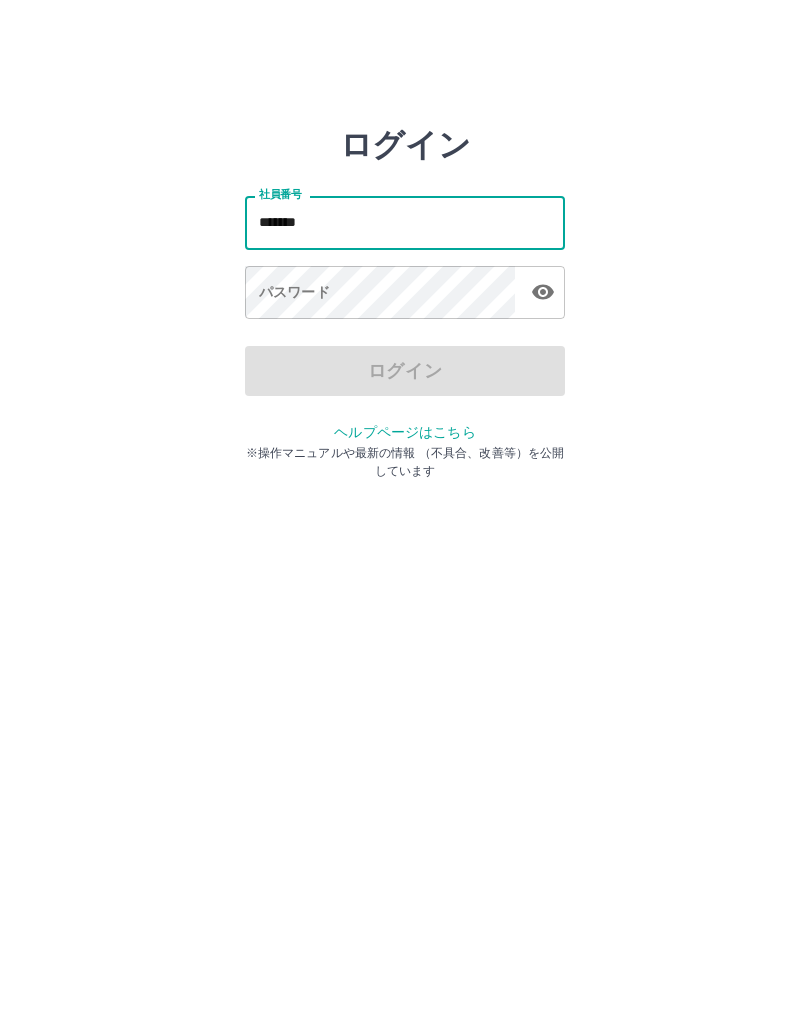 type on "*******" 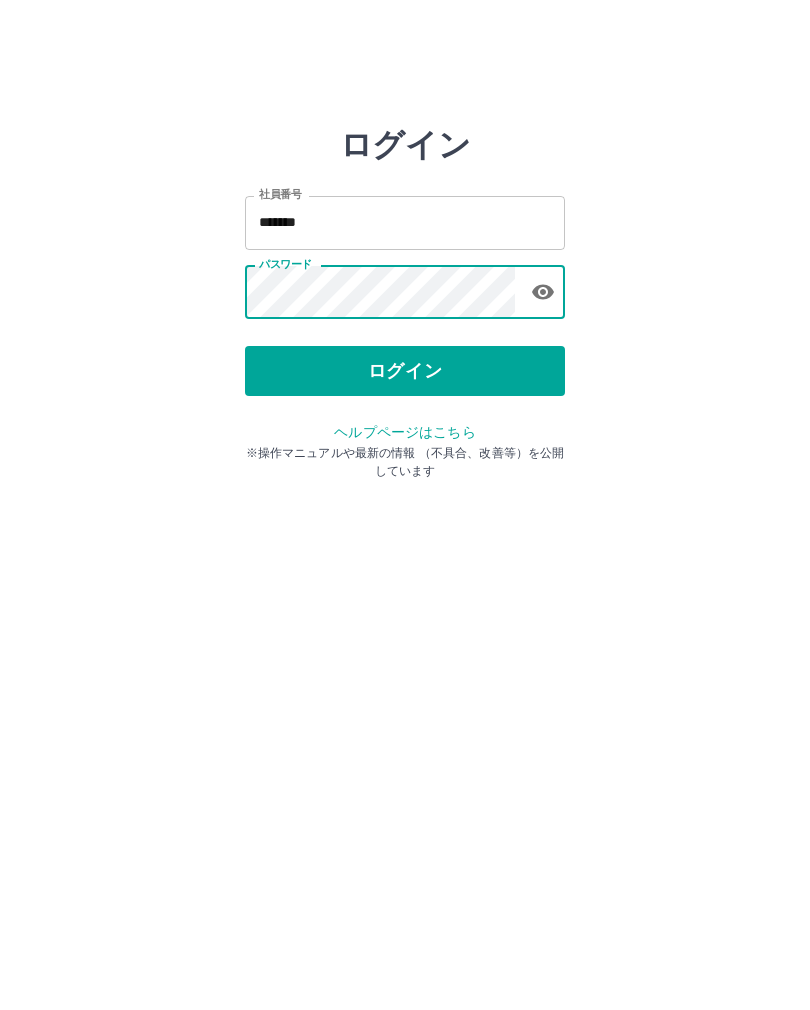 click on "ログイン" at bounding box center (405, 371) 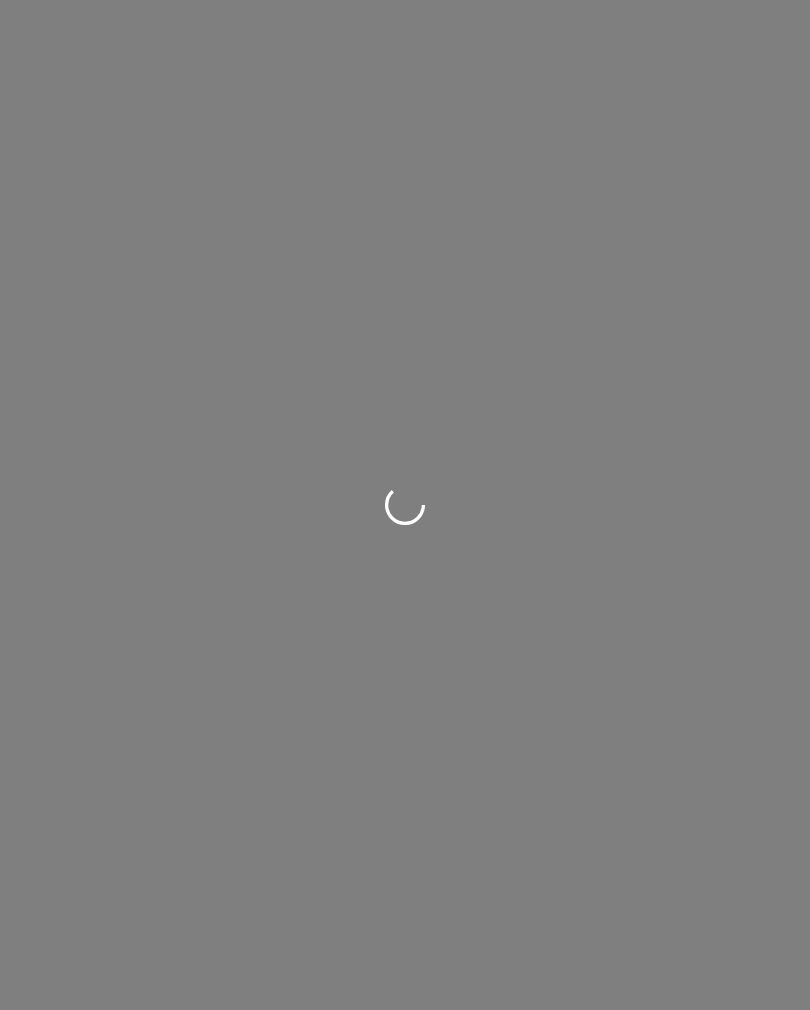 scroll, scrollTop: 0, scrollLeft: 0, axis: both 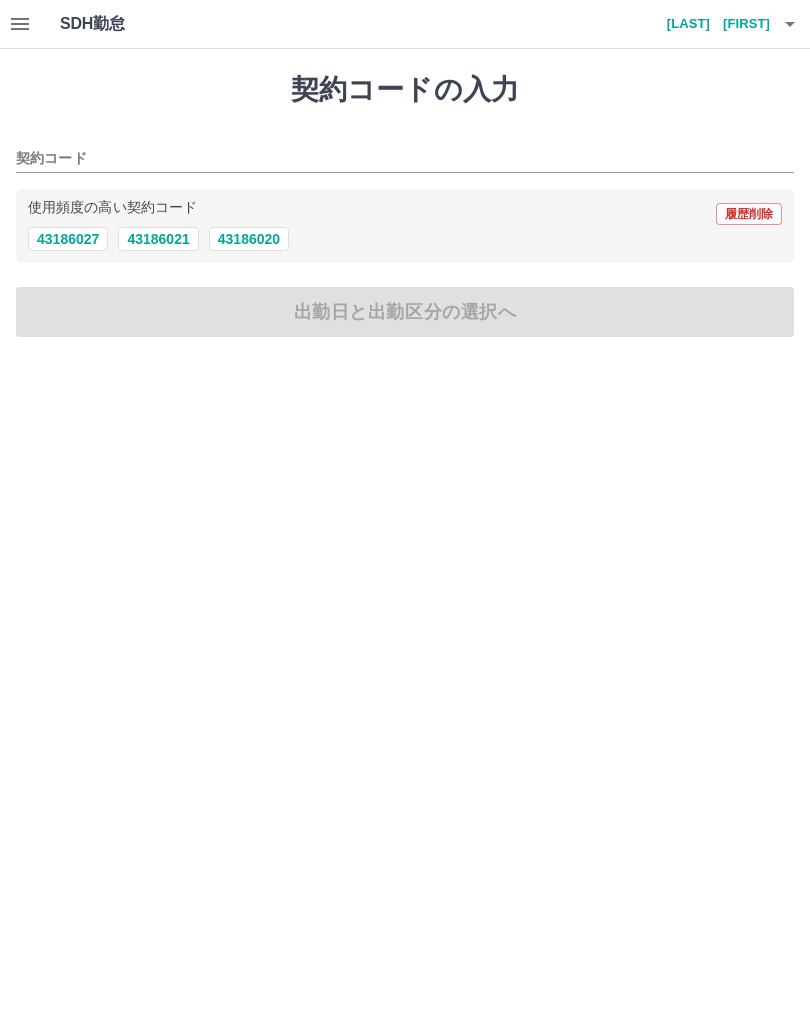 click on "43186027" at bounding box center (68, 239) 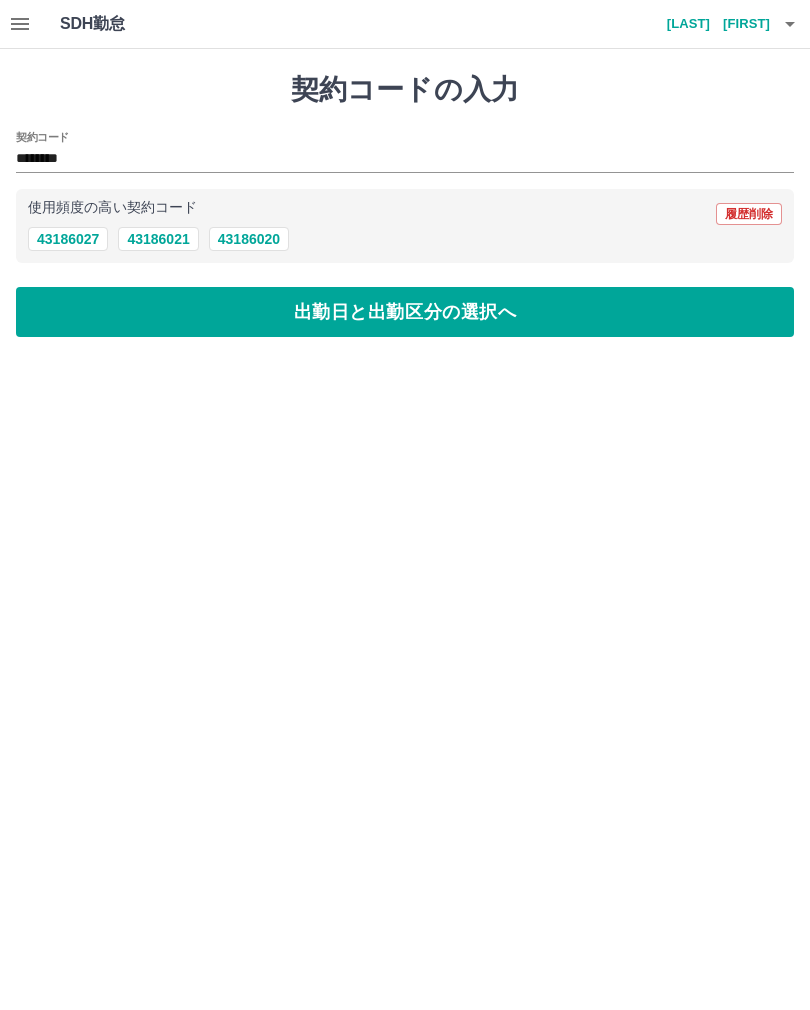 click on "出勤日と出勤区分の選択へ" at bounding box center (405, 312) 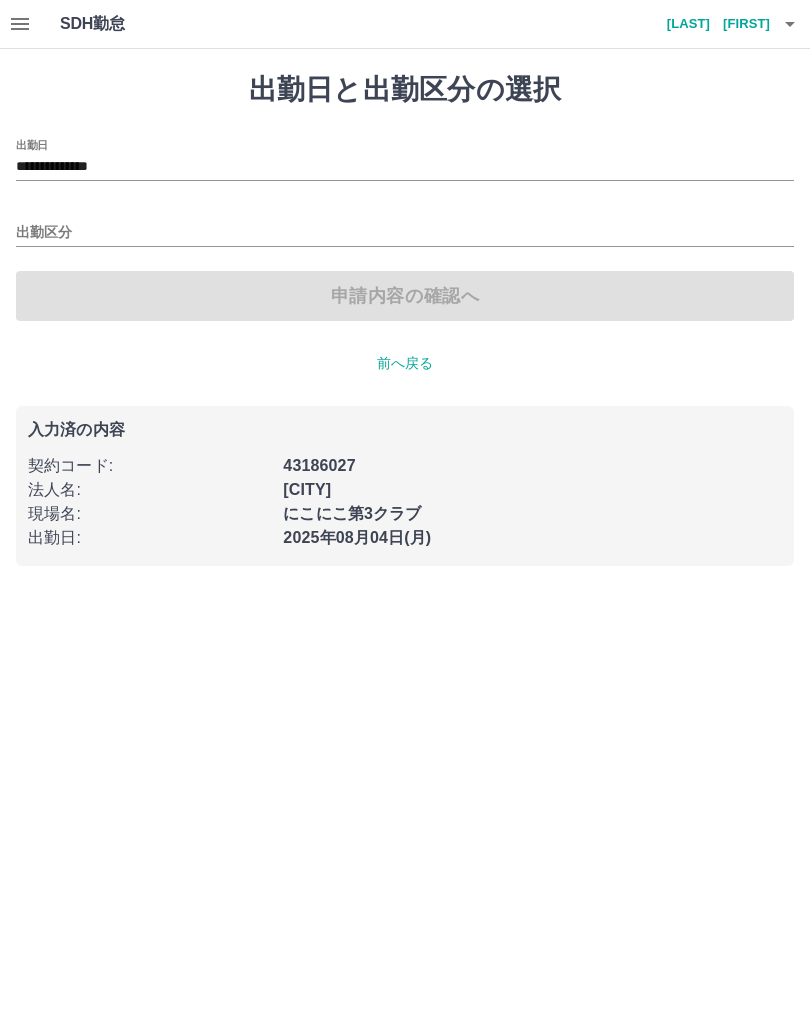 click on "出勤区分" at bounding box center [405, 233] 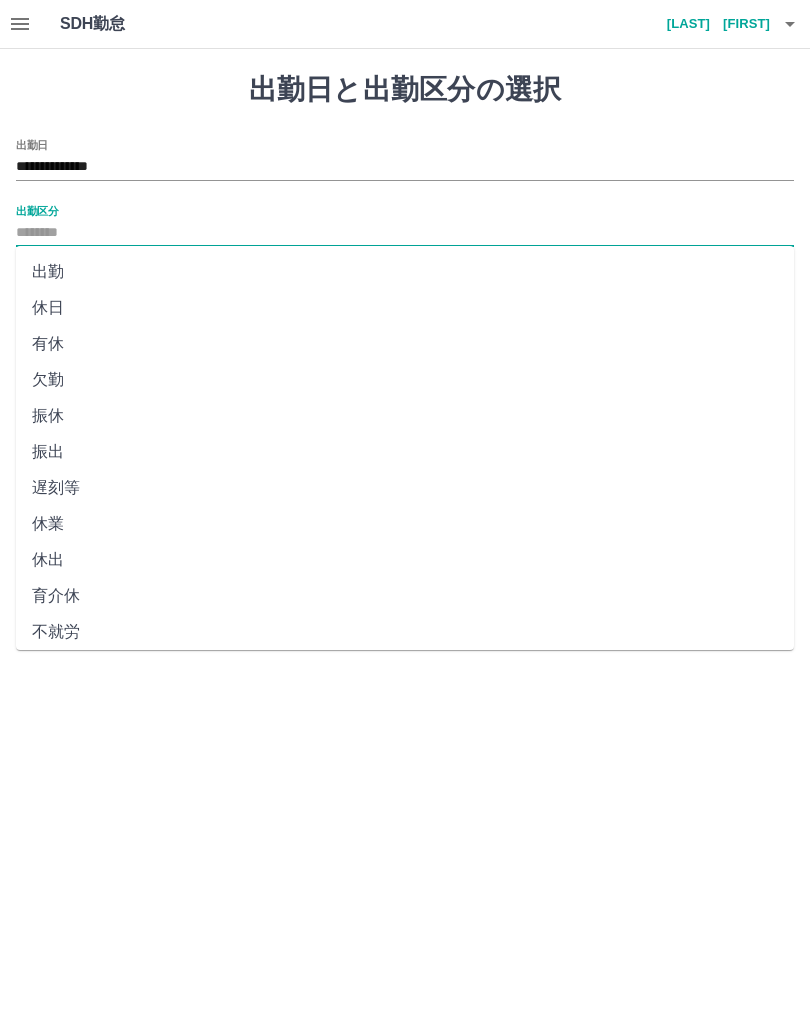 click on "出勤" at bounding box center [405, 272] 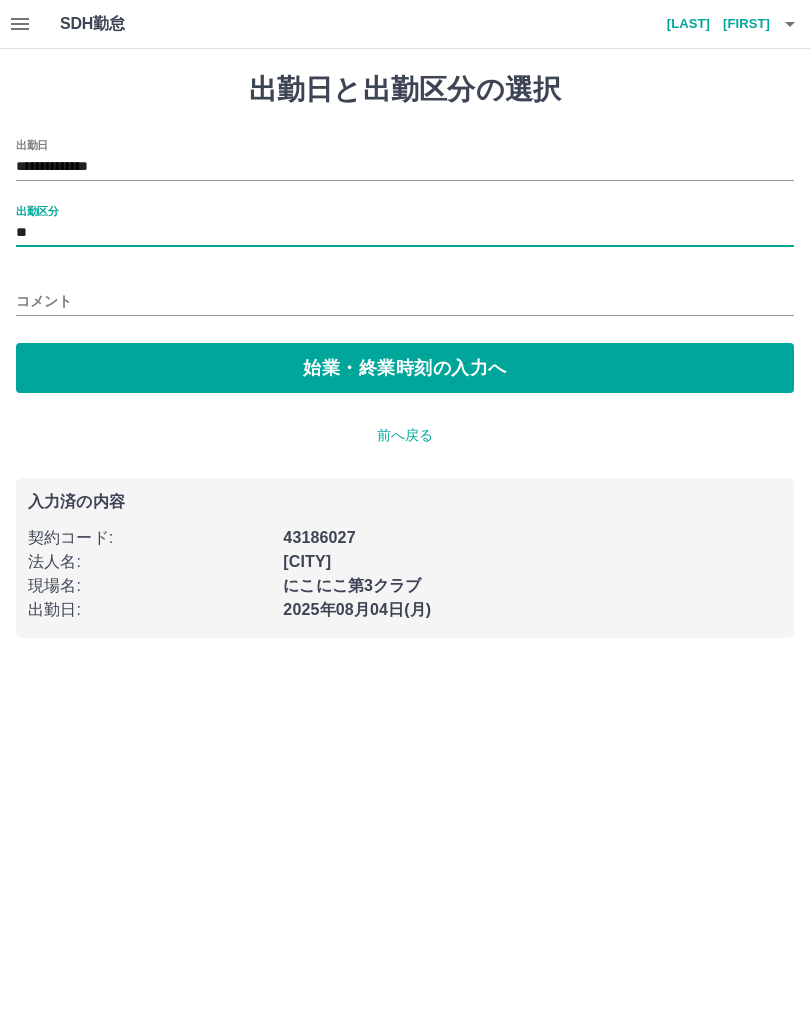 click on "始業・終業時刻の入力へ" at bounding box center [405, 368] 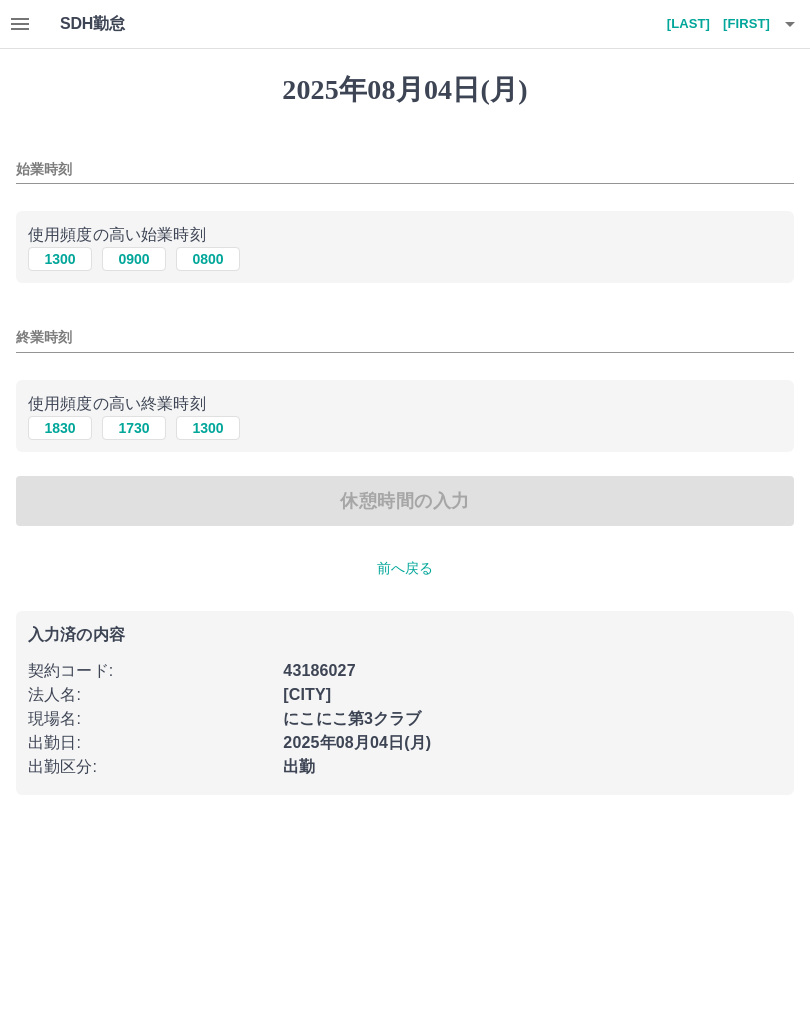 click on "1300" at bounding box center (60, 259) 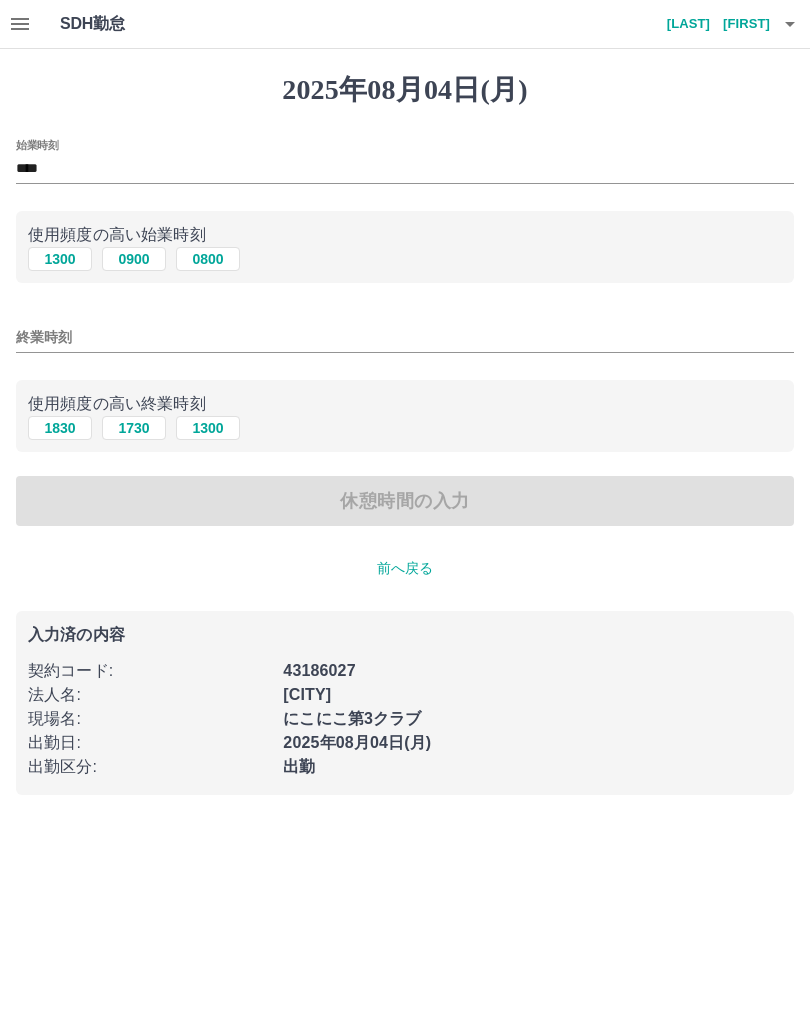 click on "1830" at bounding box center [60, 428] 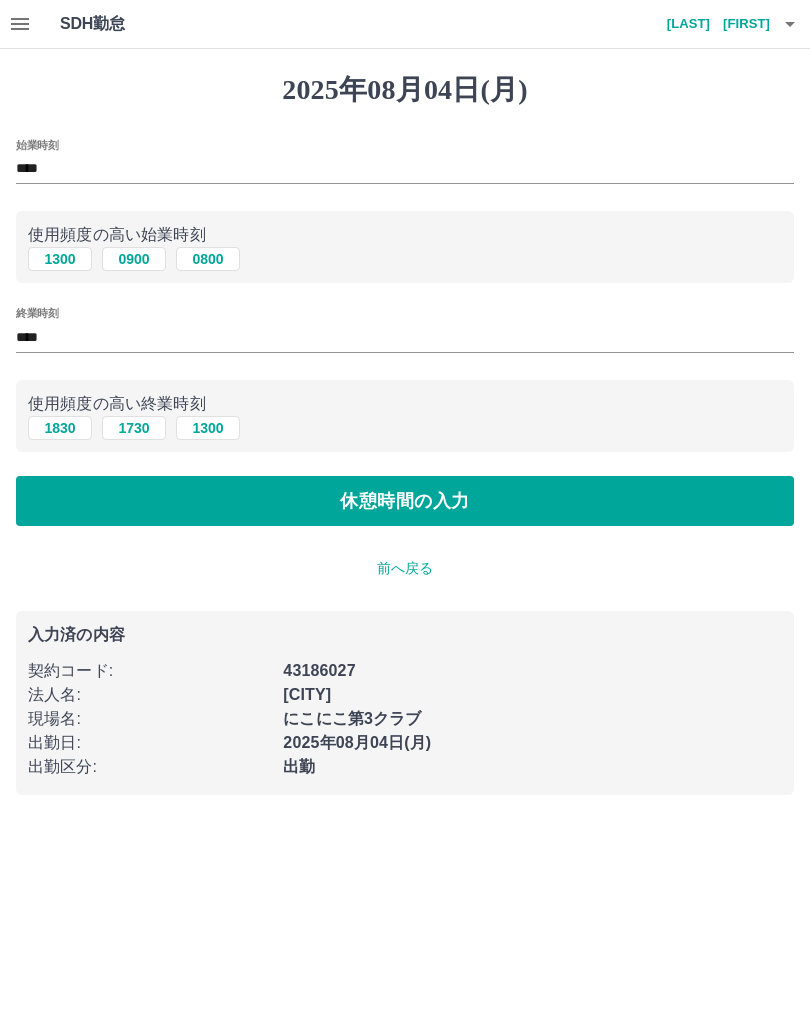 click on "休憩時間の入力" at bounding box center (405, 501) 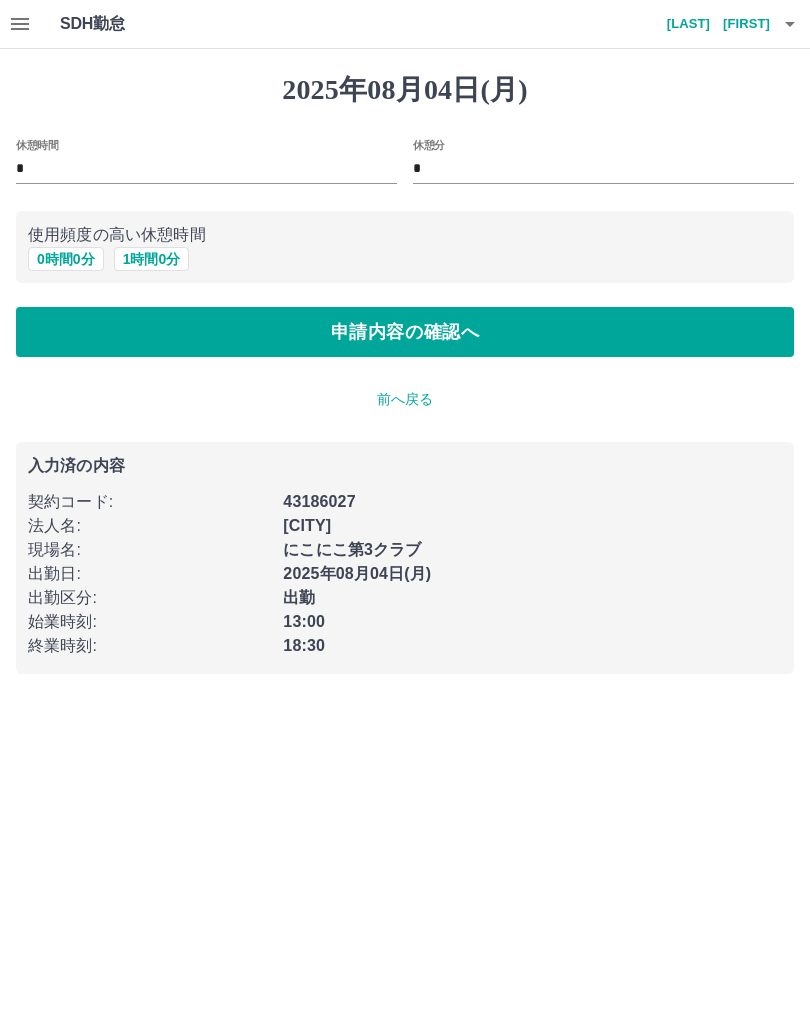 click on "申請内容の確認へ" at bounding box center (405, 332) 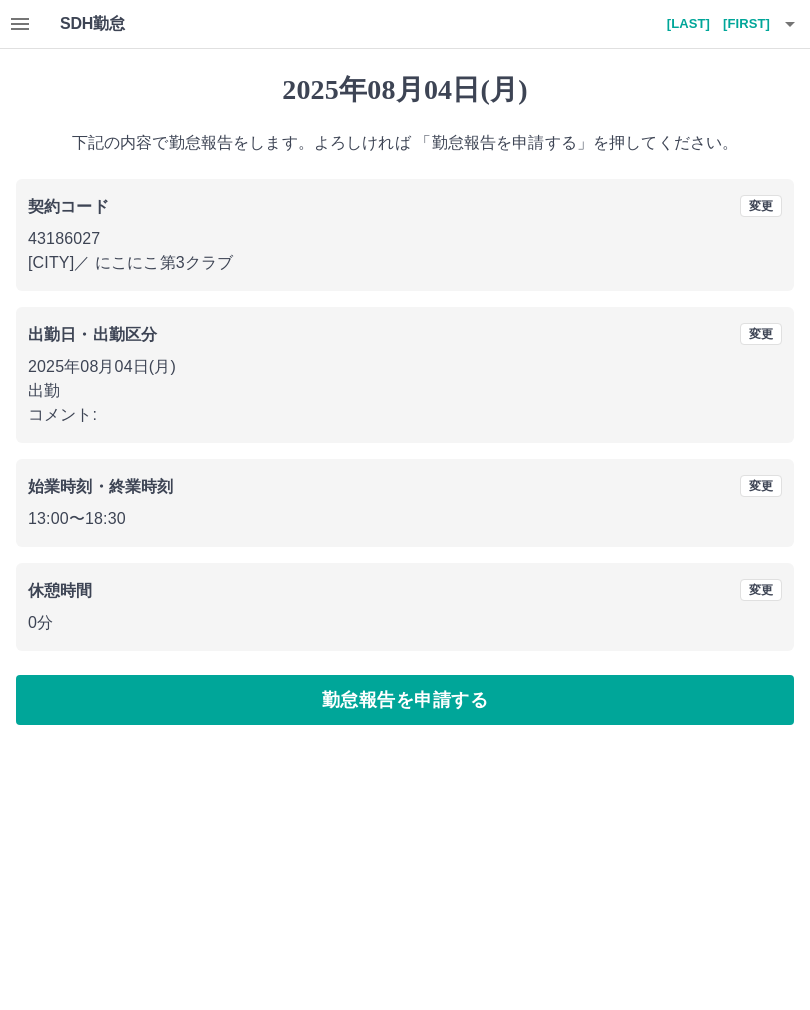 click on "勤怠報告を申請する" at bounding box center (405, 700) 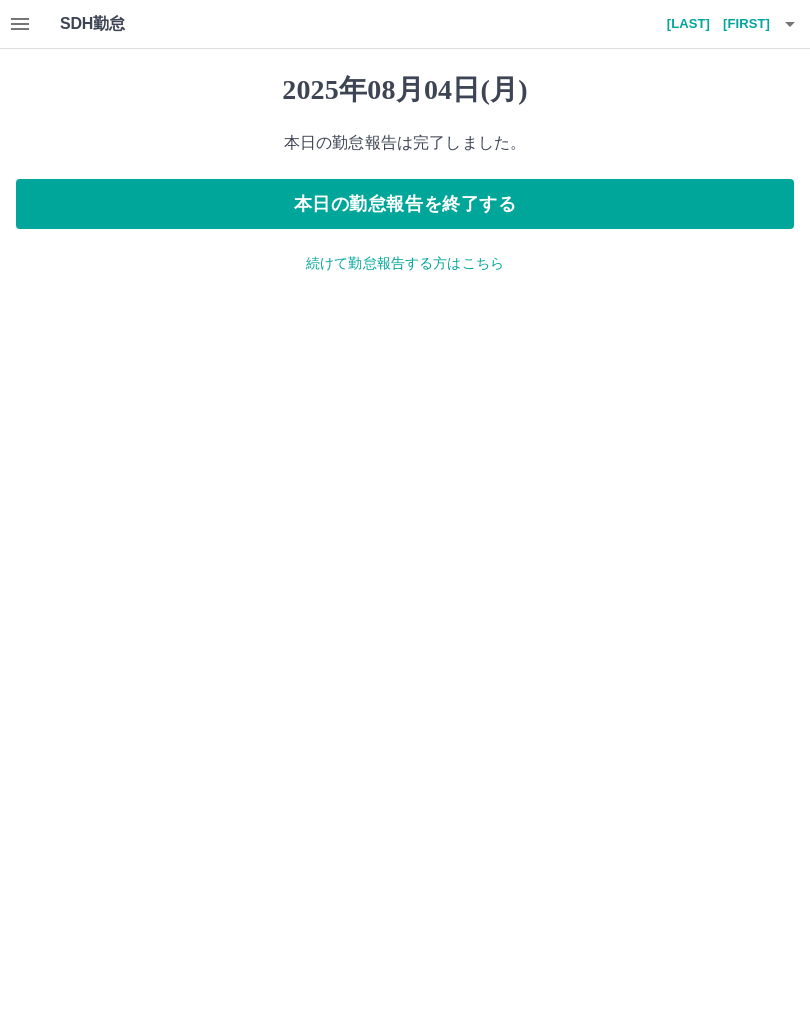 click on "本日の勤怠報告を終了する" at bounding box center [405, 204] 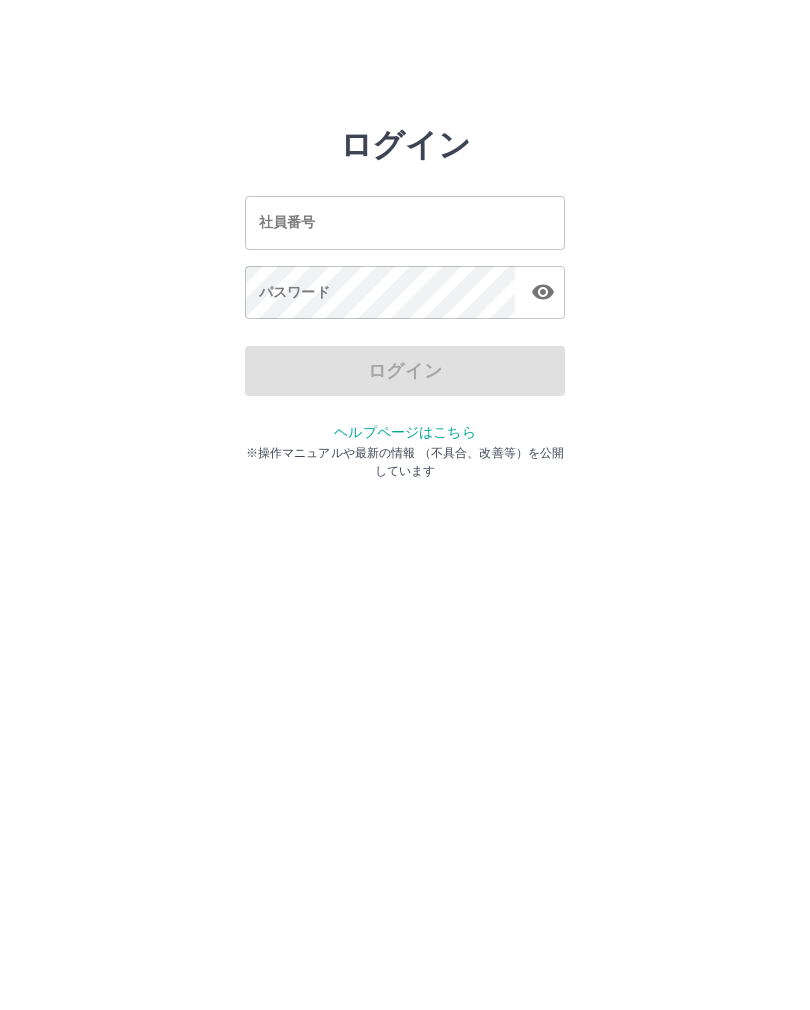 scroll, scrollTop: 0, scrollLeft: 0, axis: both 